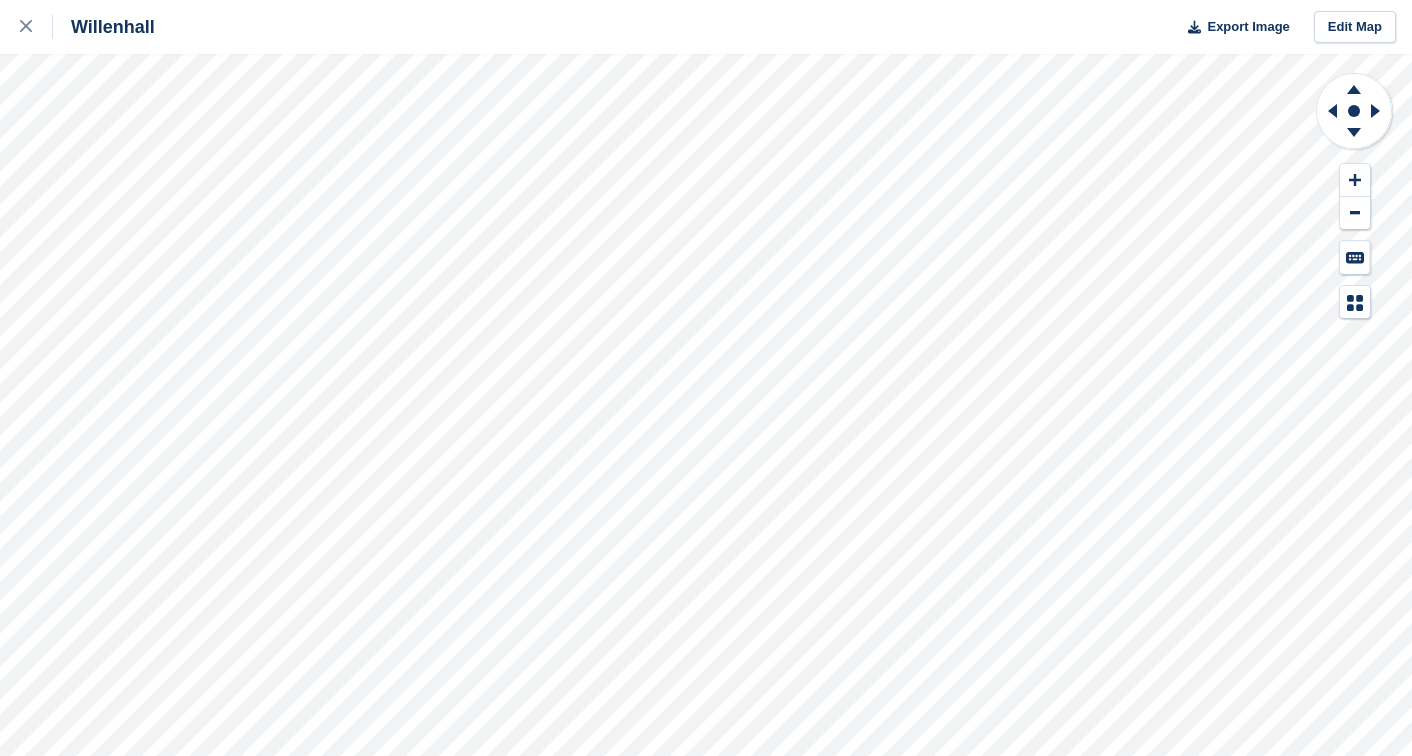 scroll, scrollTop: 0, scrollLeft: 0, axis: both 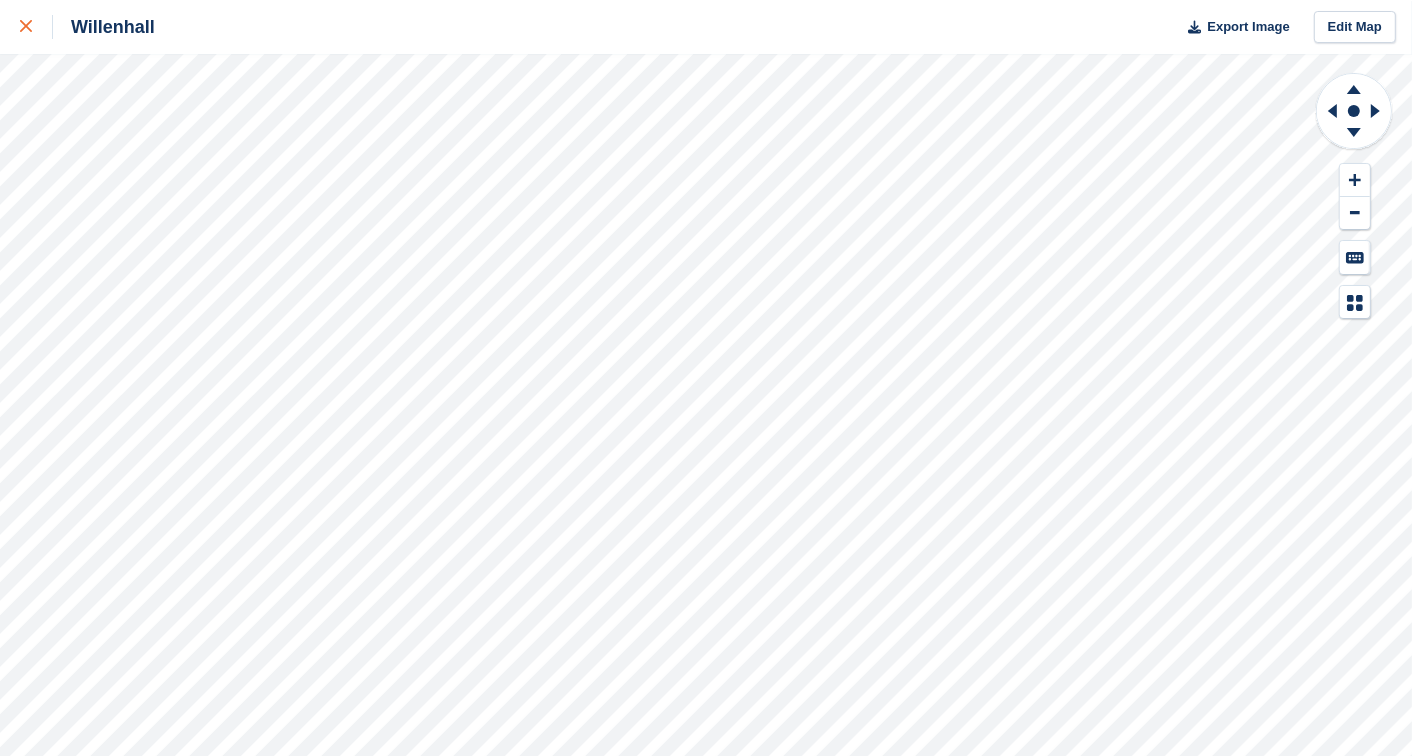 click at bounding box center [36, 27] 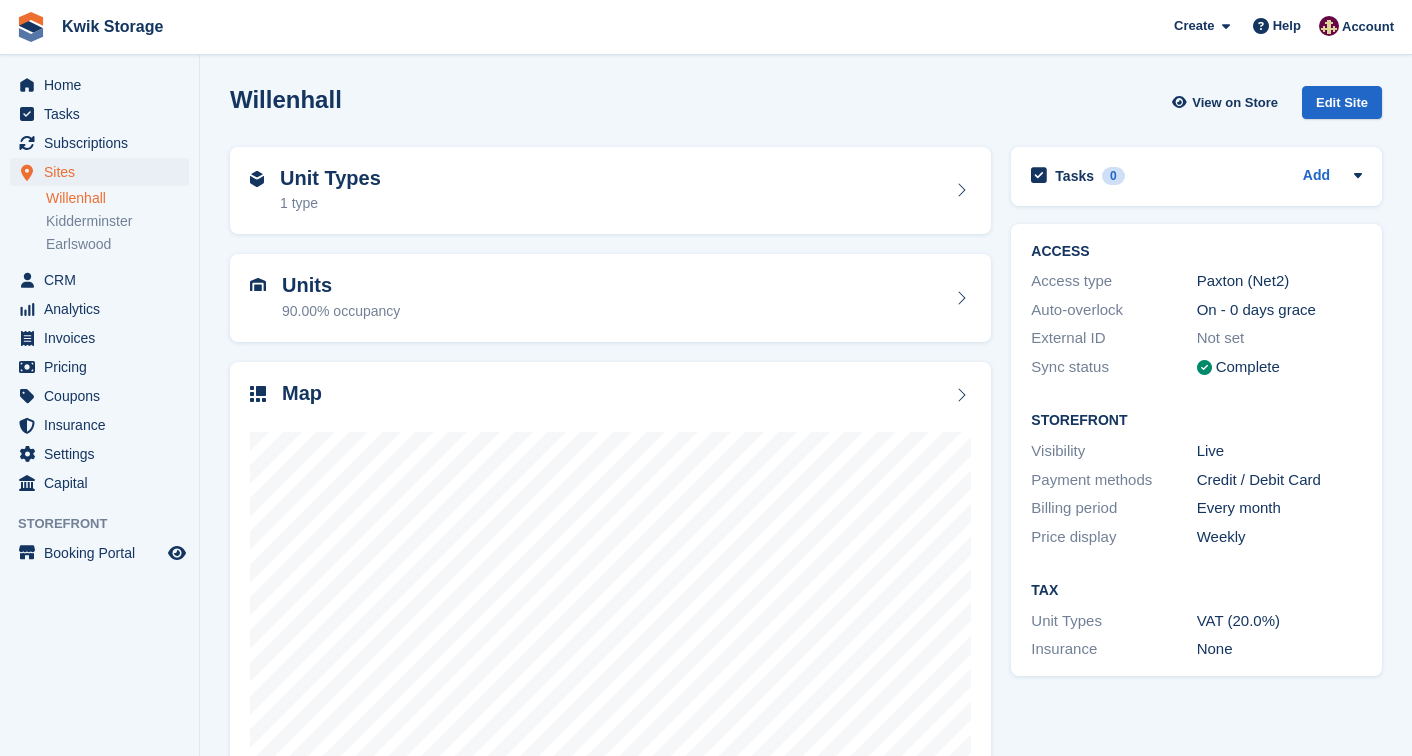 scroll, scrollTop: 0, scrollLeft: 0, axis: both 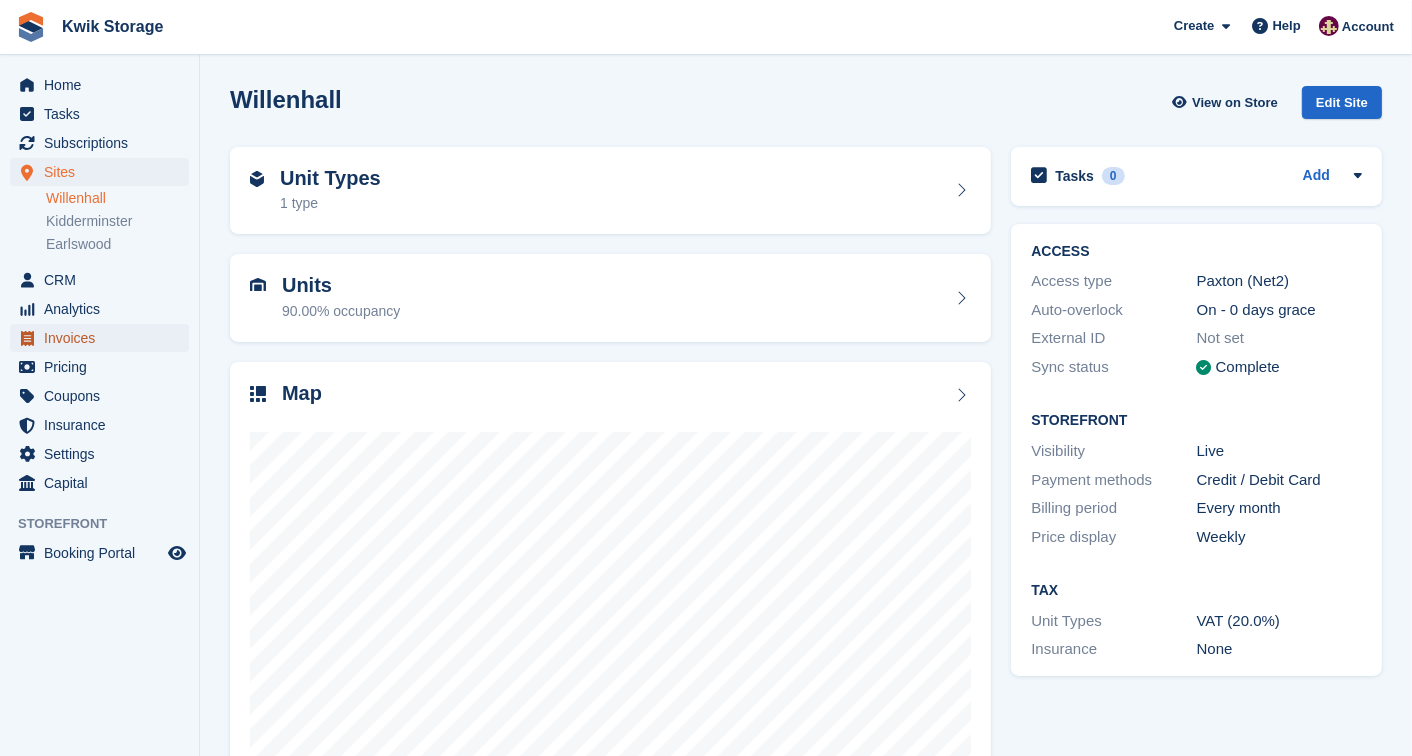 click on "Invoices" at bounding box center (104, 338) 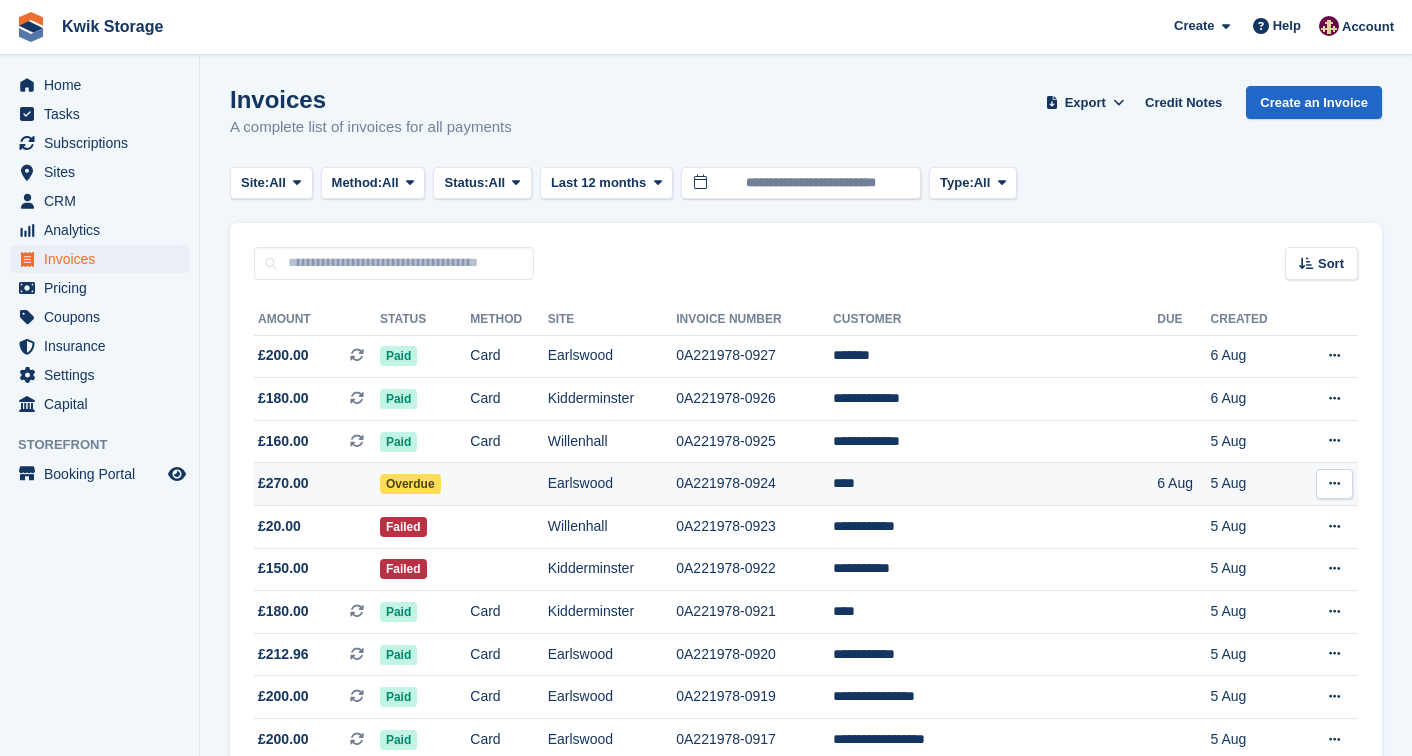 scroll, scrollTop: 0, scrollLeft: 0, axis: both 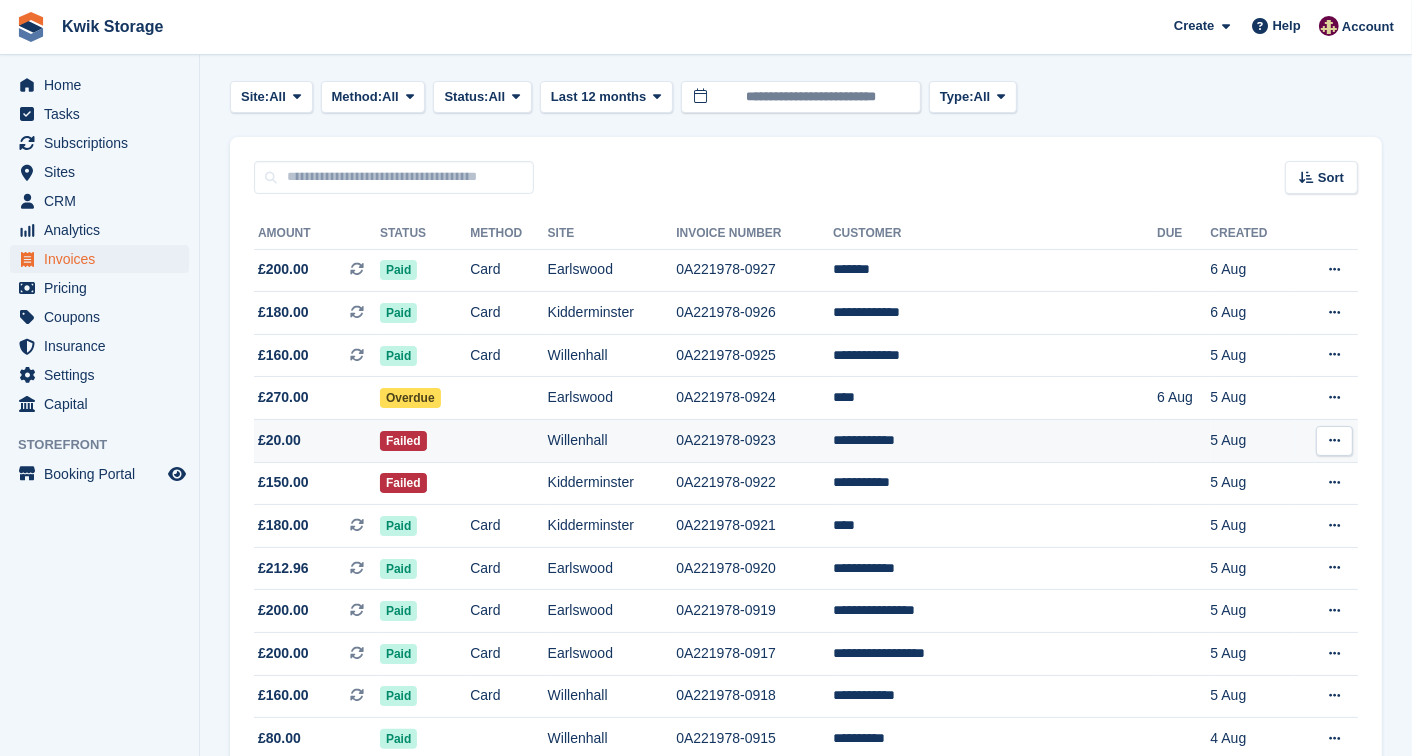 click on "Paid" at bounding box center (425, 526) 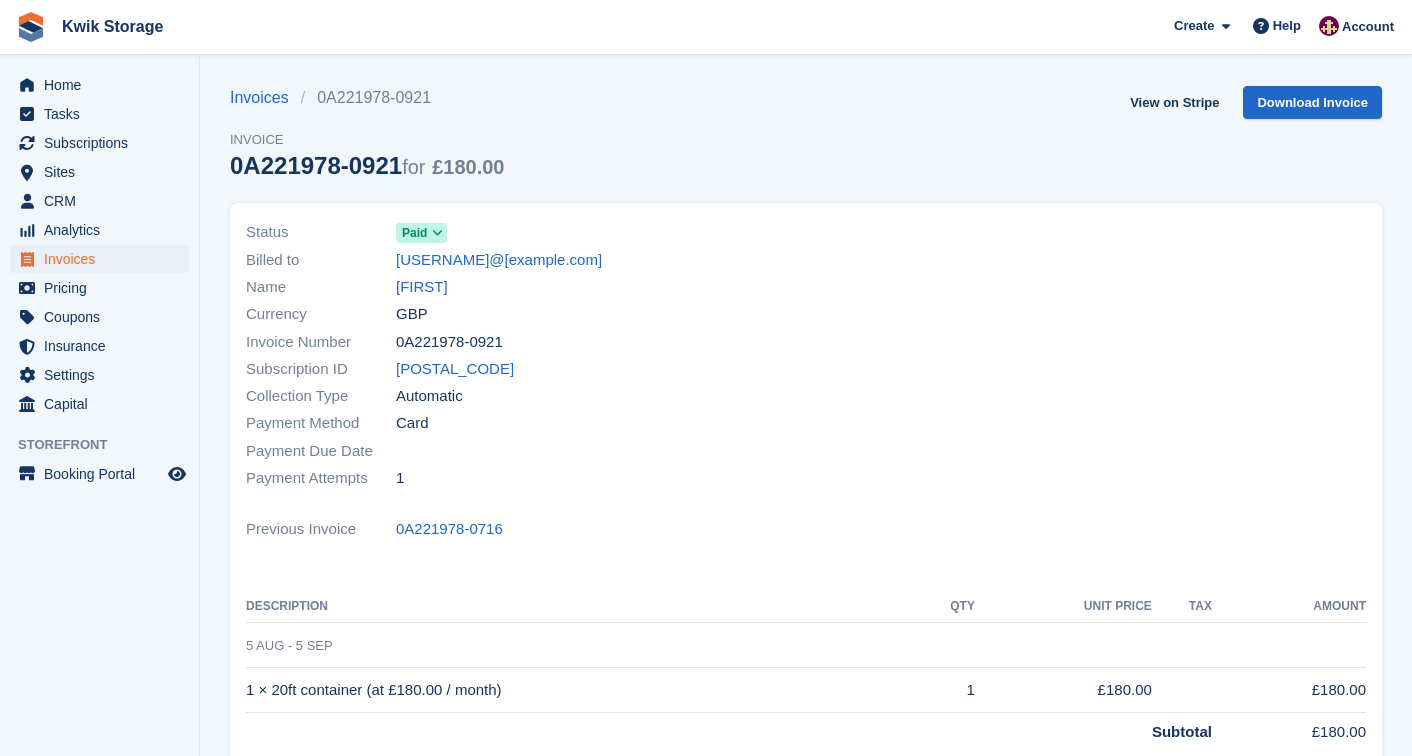 scroll, scrollTop: 0, scrollLeft: 0, axis: both 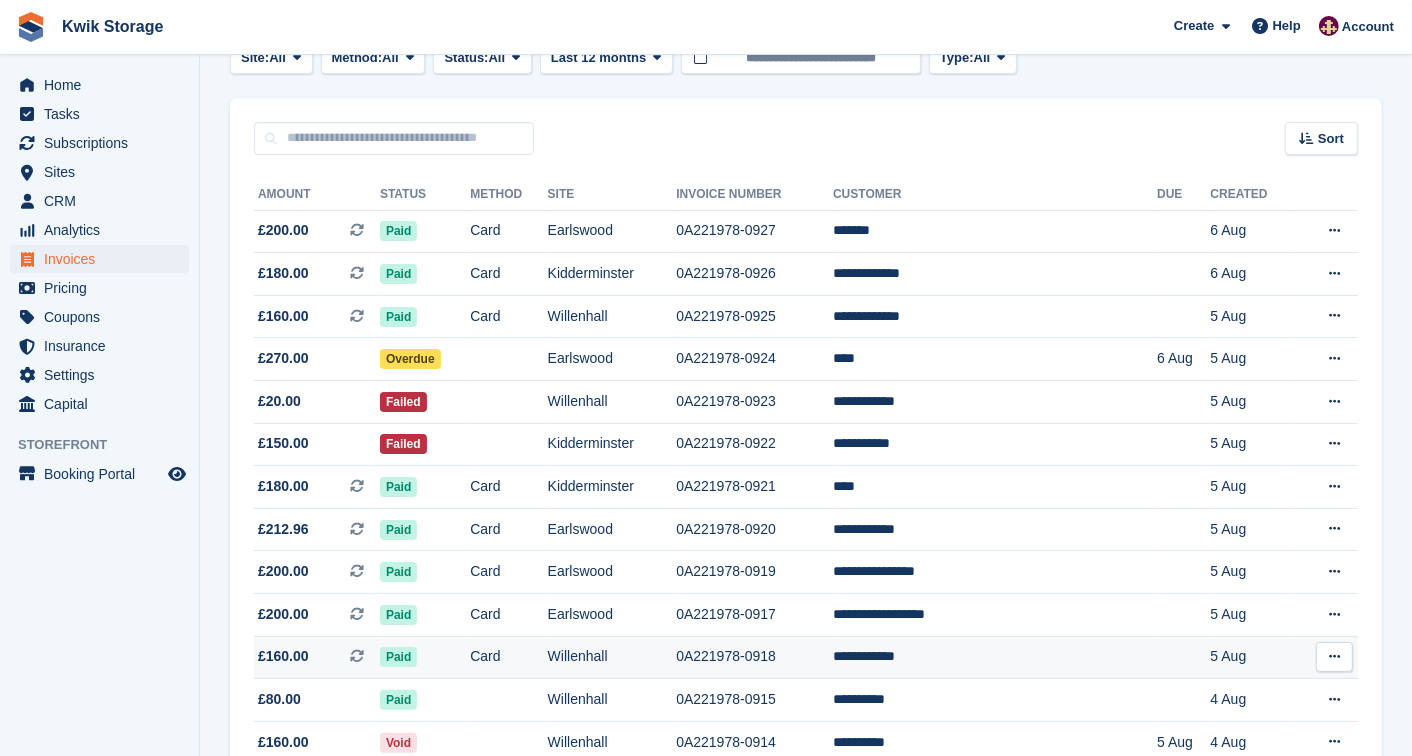click on "Paid" at bounding box center [425, 657] 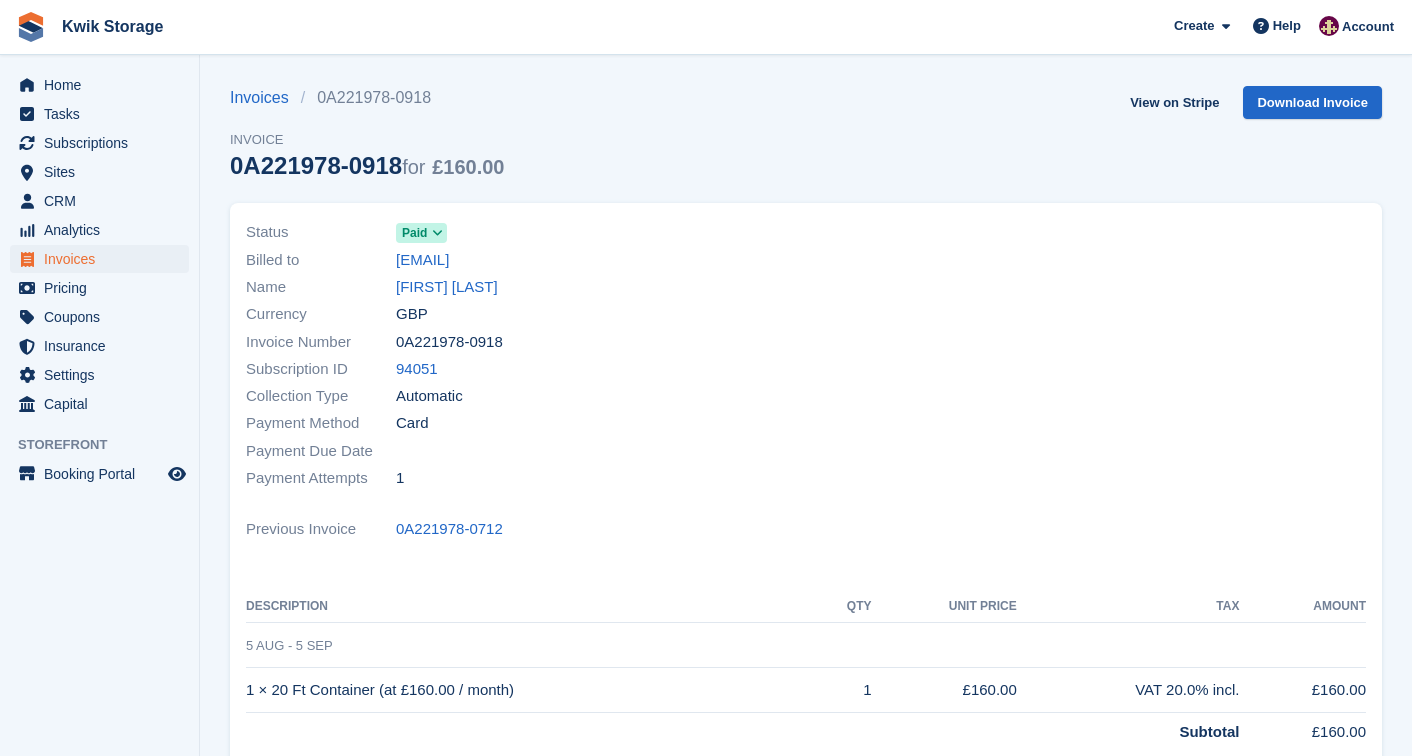scroll, scrollTop: 0, scrollLeft: 0, axis: both 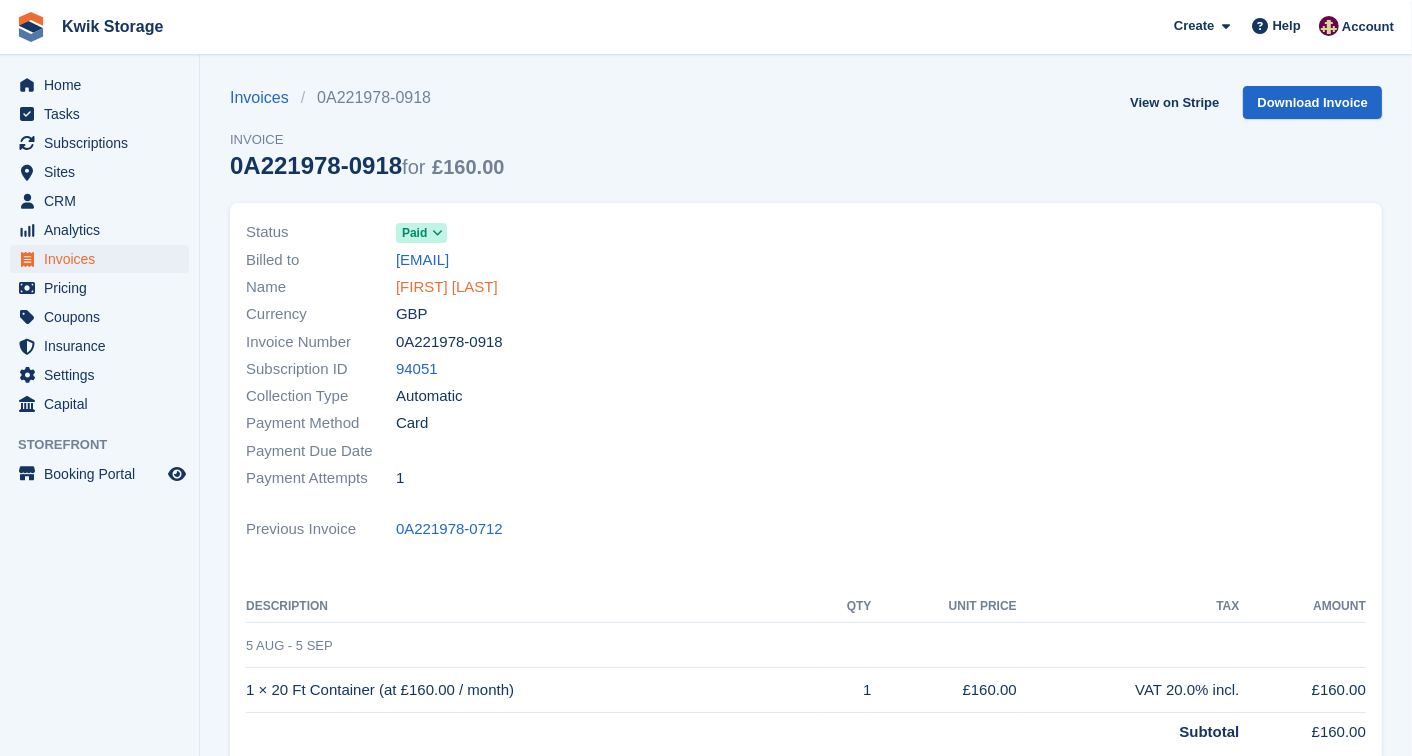 click on "[FIRST] [LAST]" at bounding box center [447, 287] 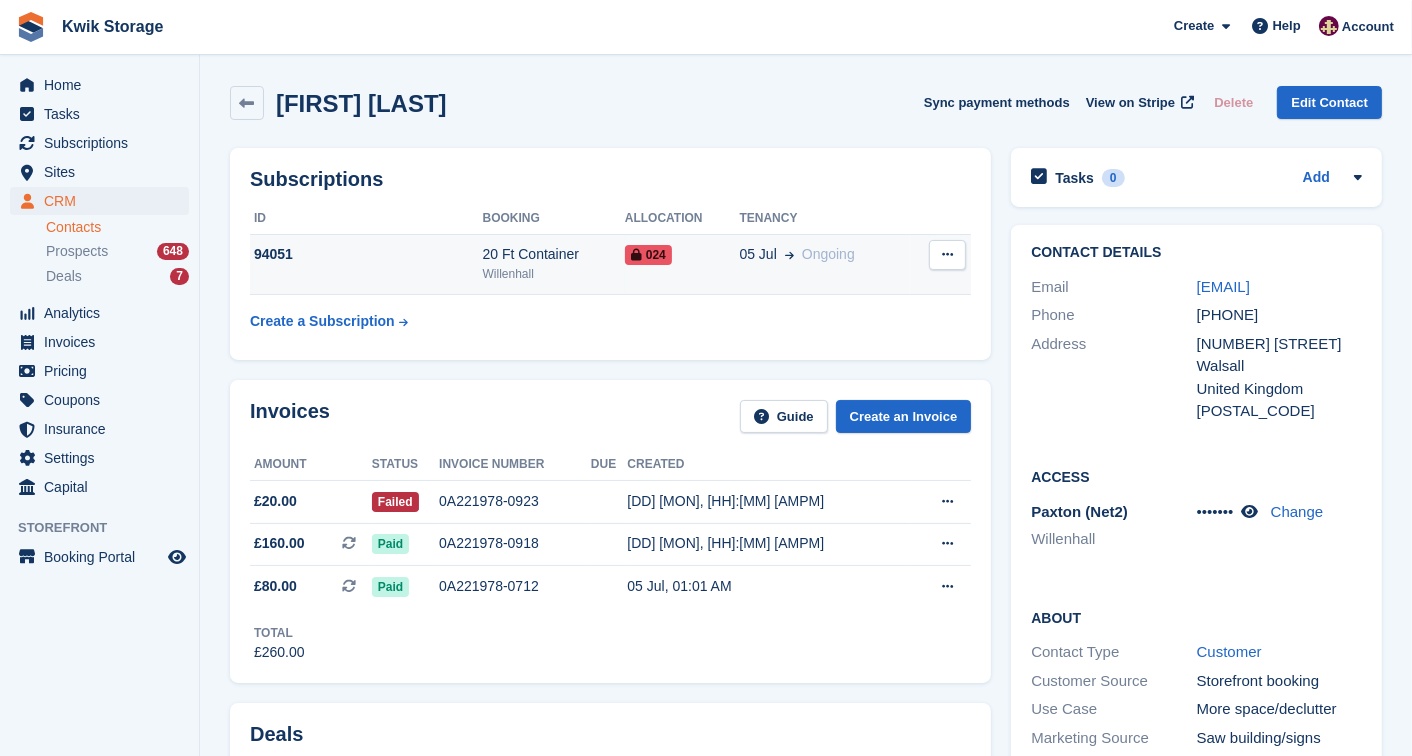 click on "Ongoing" at bounding box center (828, 254) 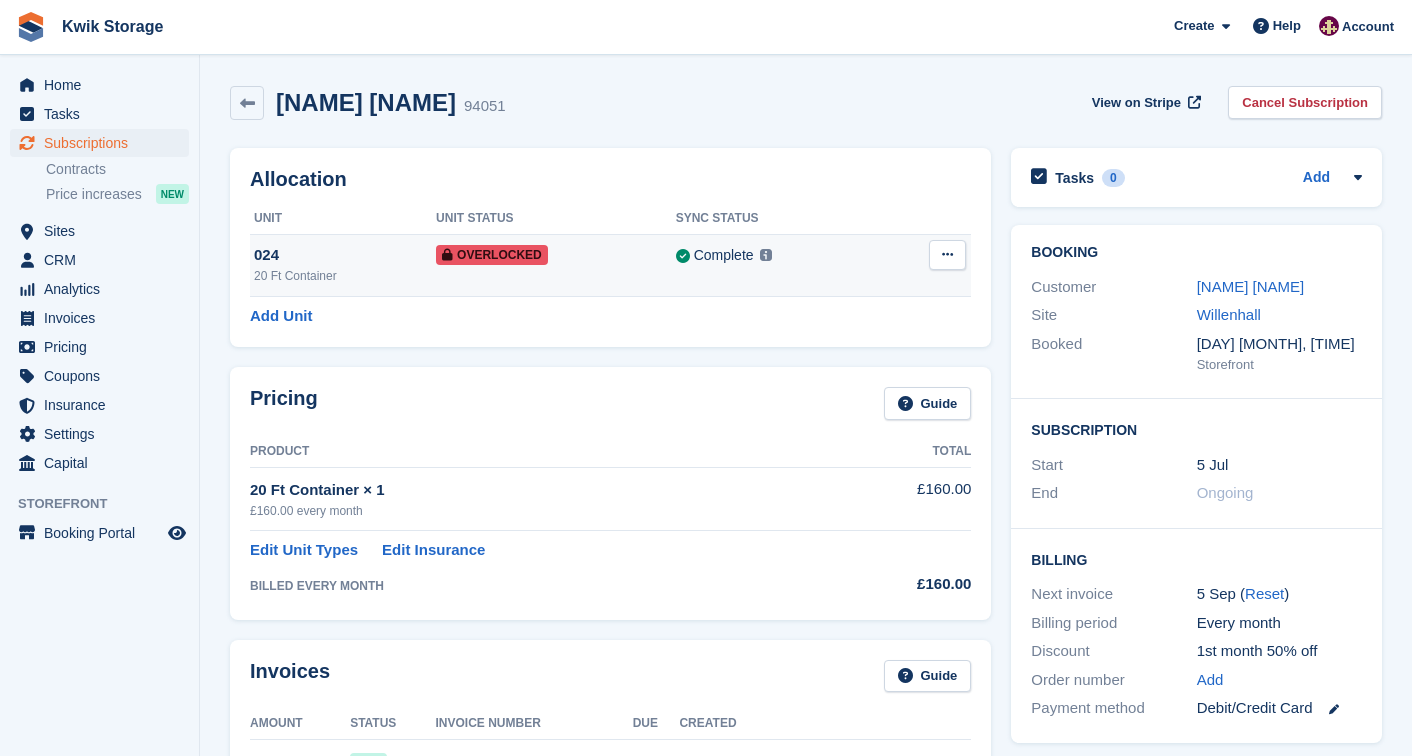 scroll, scrollTop: 0, scrollLeft: 0, axis: both 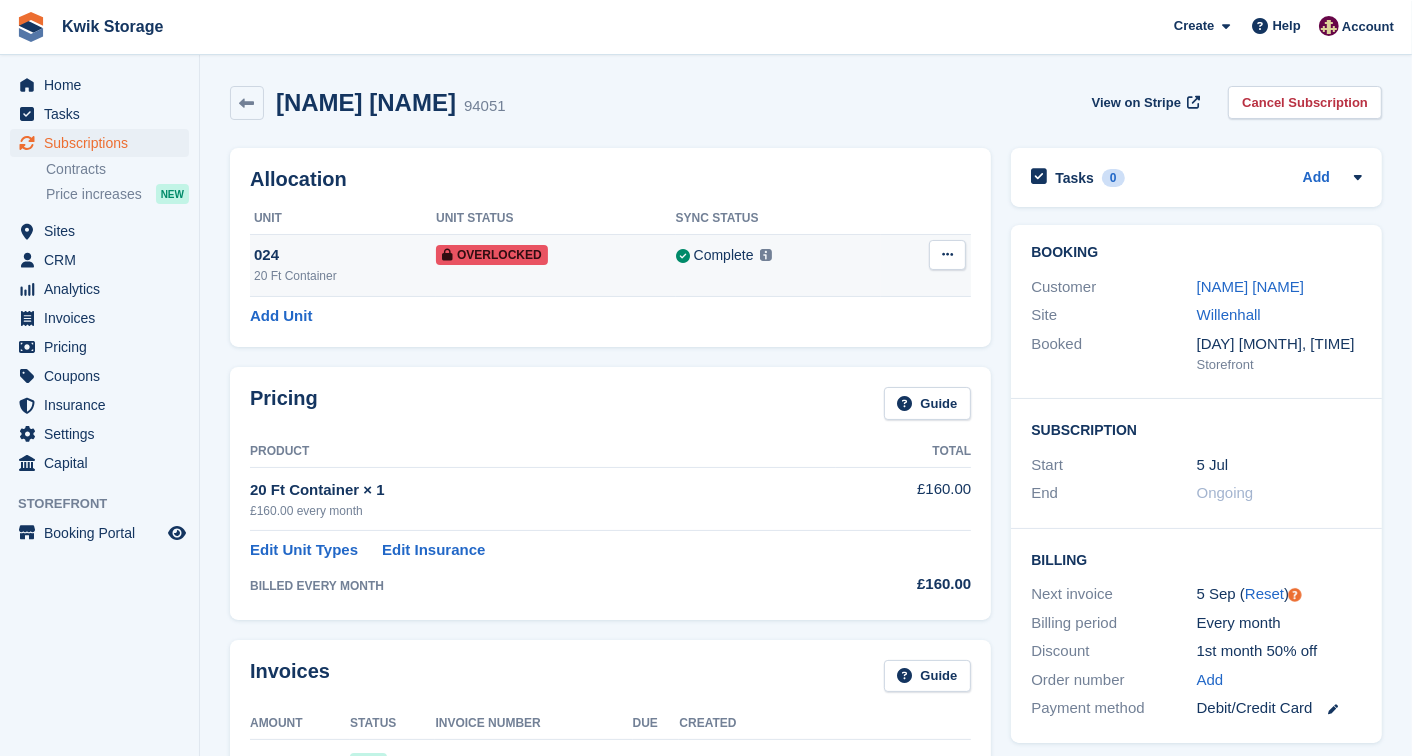 click at bounding box center [947, 255] 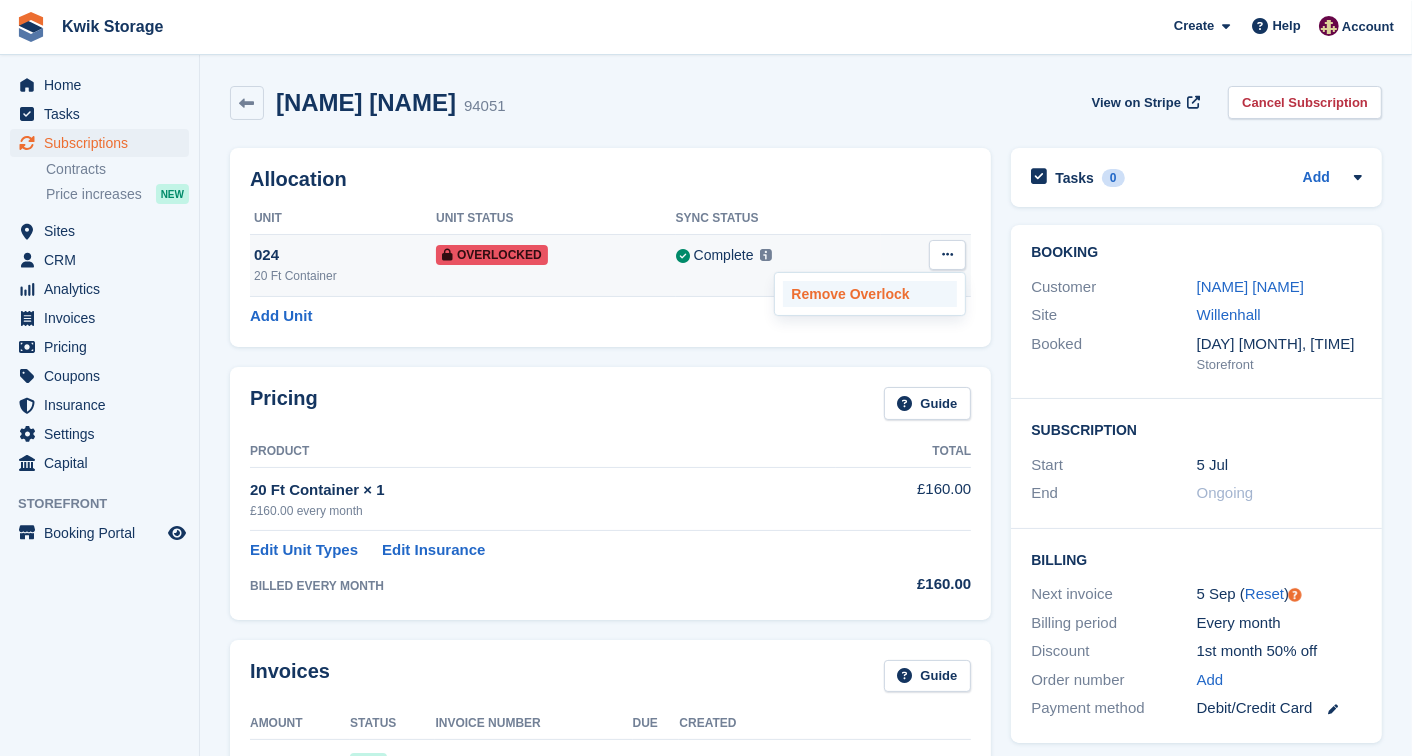 click on "Remove Overlock" at bounding box center (870, 294) 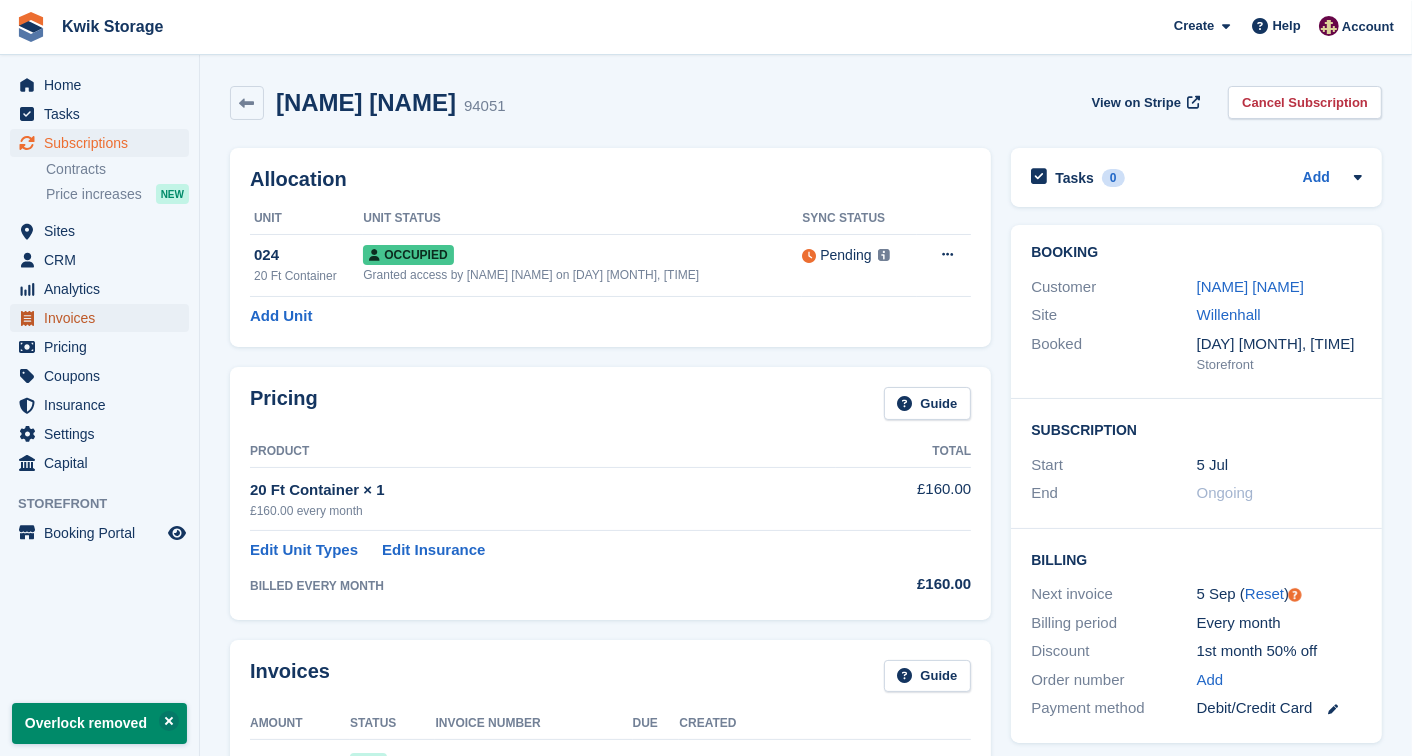 click on "Invoices" at bounding box center [104, 318] 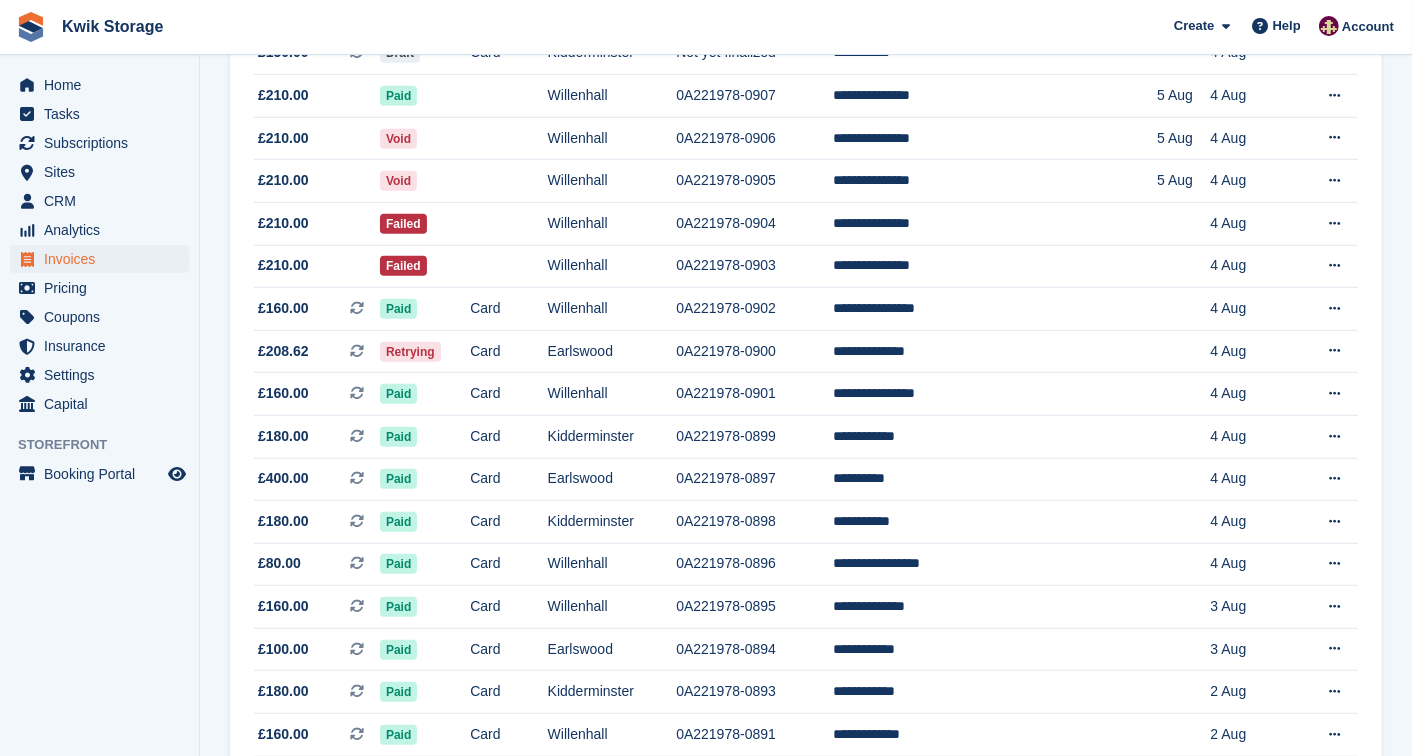 scroll, scrollTop: 1200, scrollLeft: 0, axis: vertical 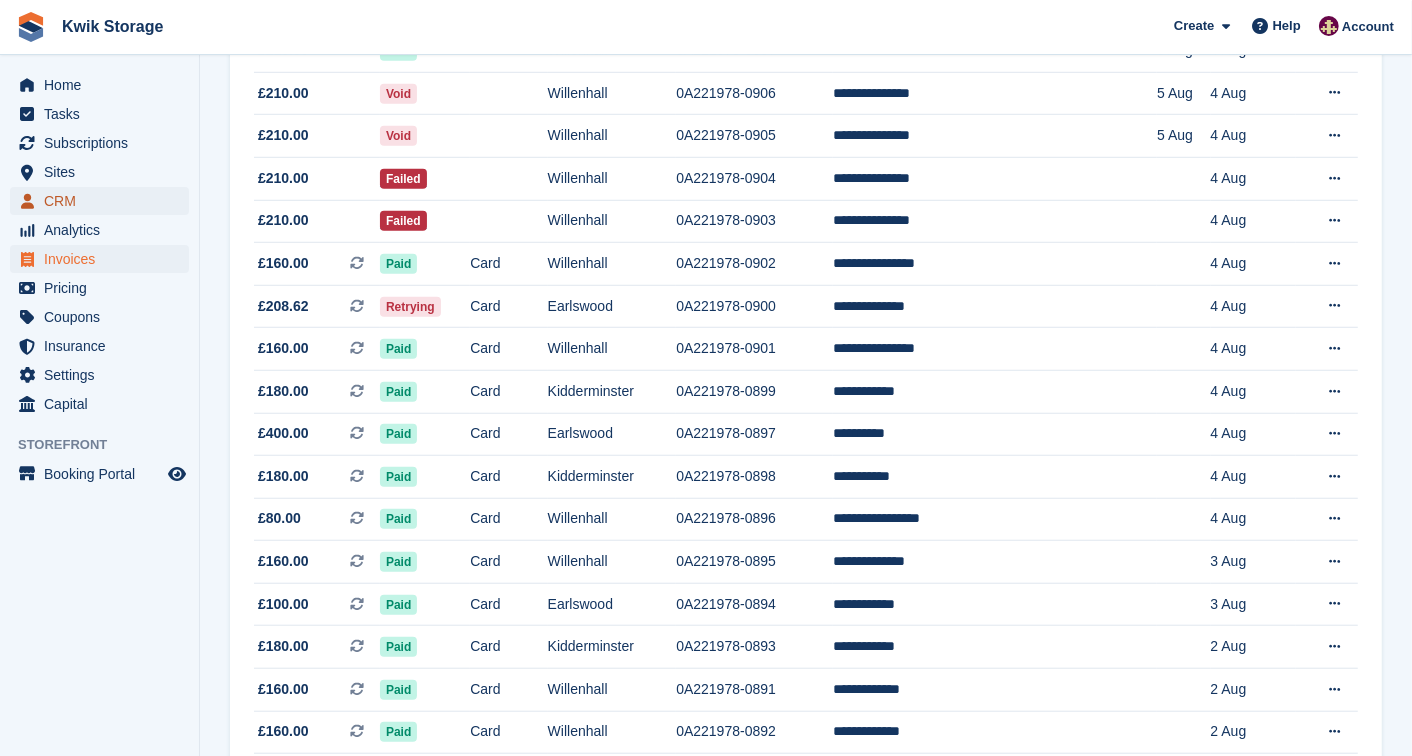 click on "CRM" at bounding box center (104, 201) 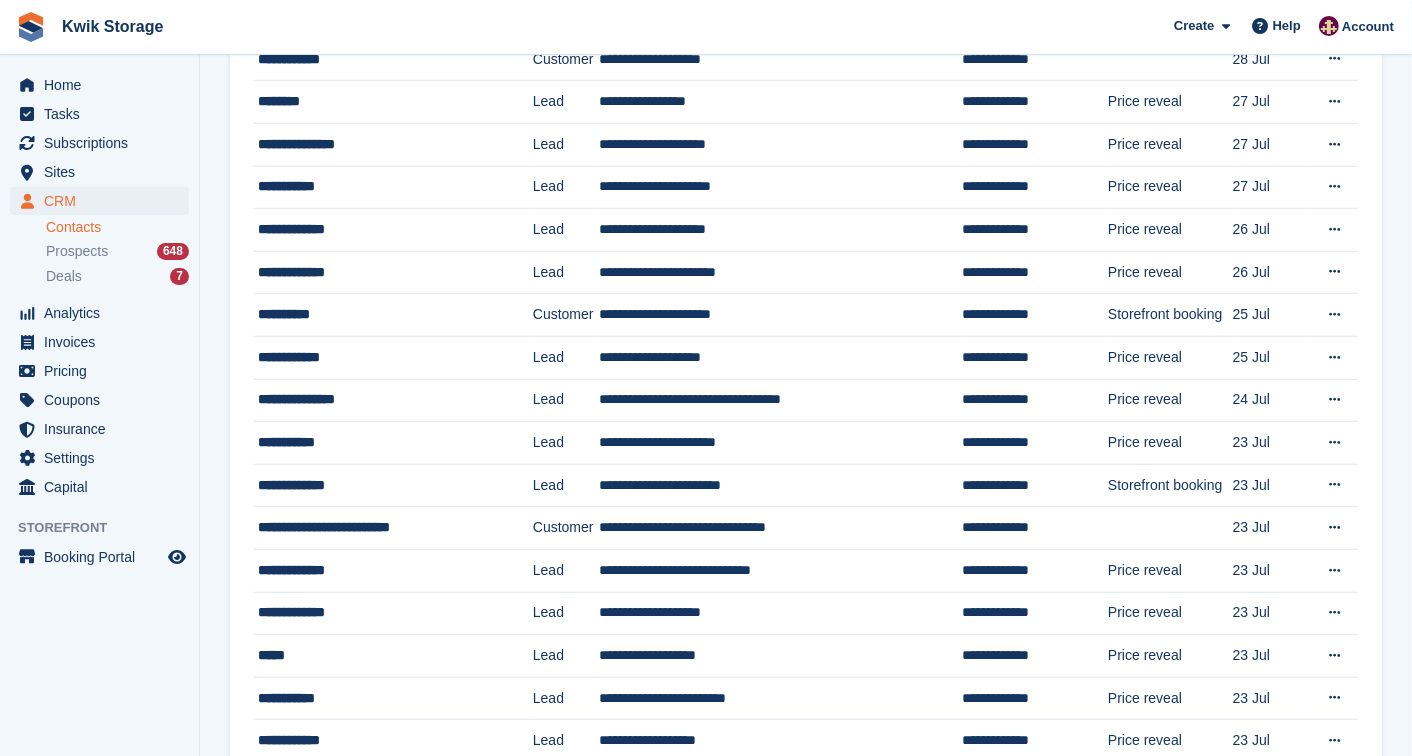 scroll, scrollTop: 0, scrollLeft: 0, axis: both 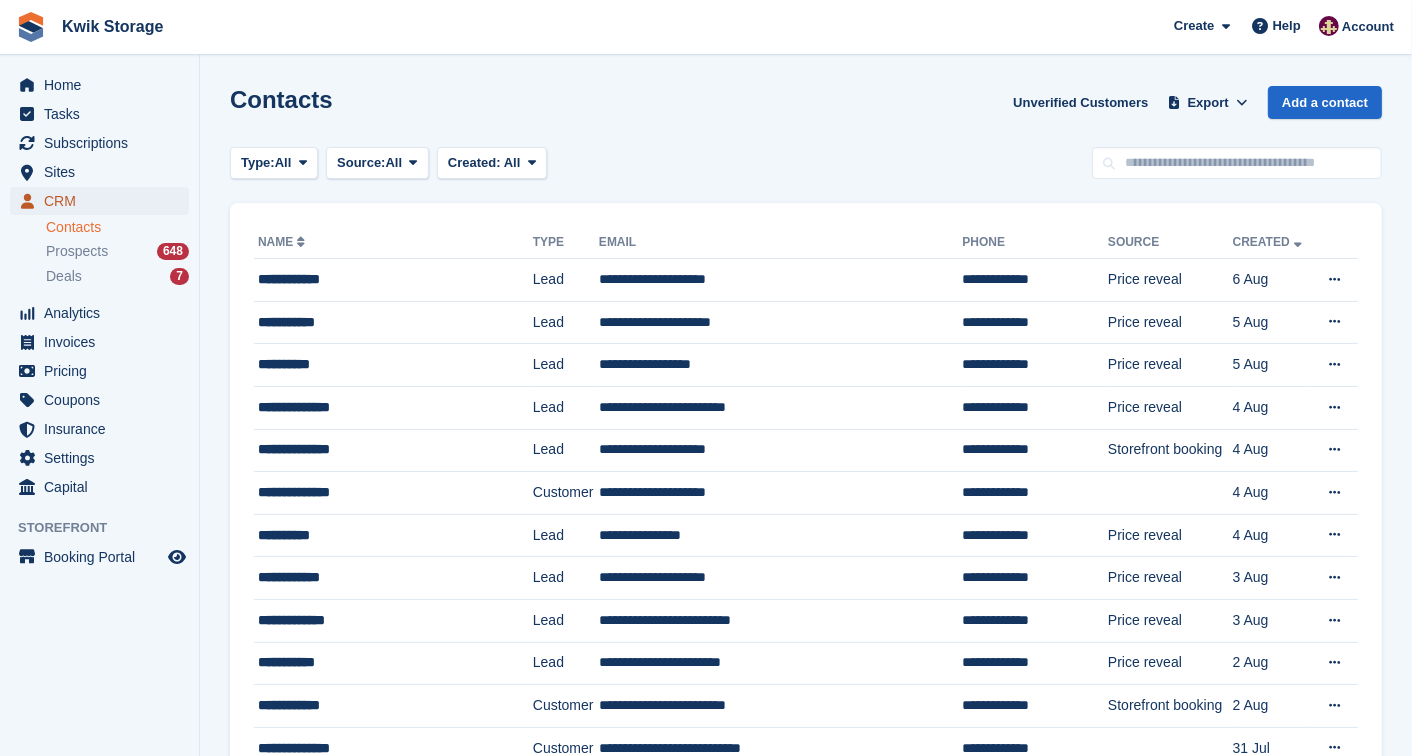 click on "CRM" at bounding box center [104, 201] 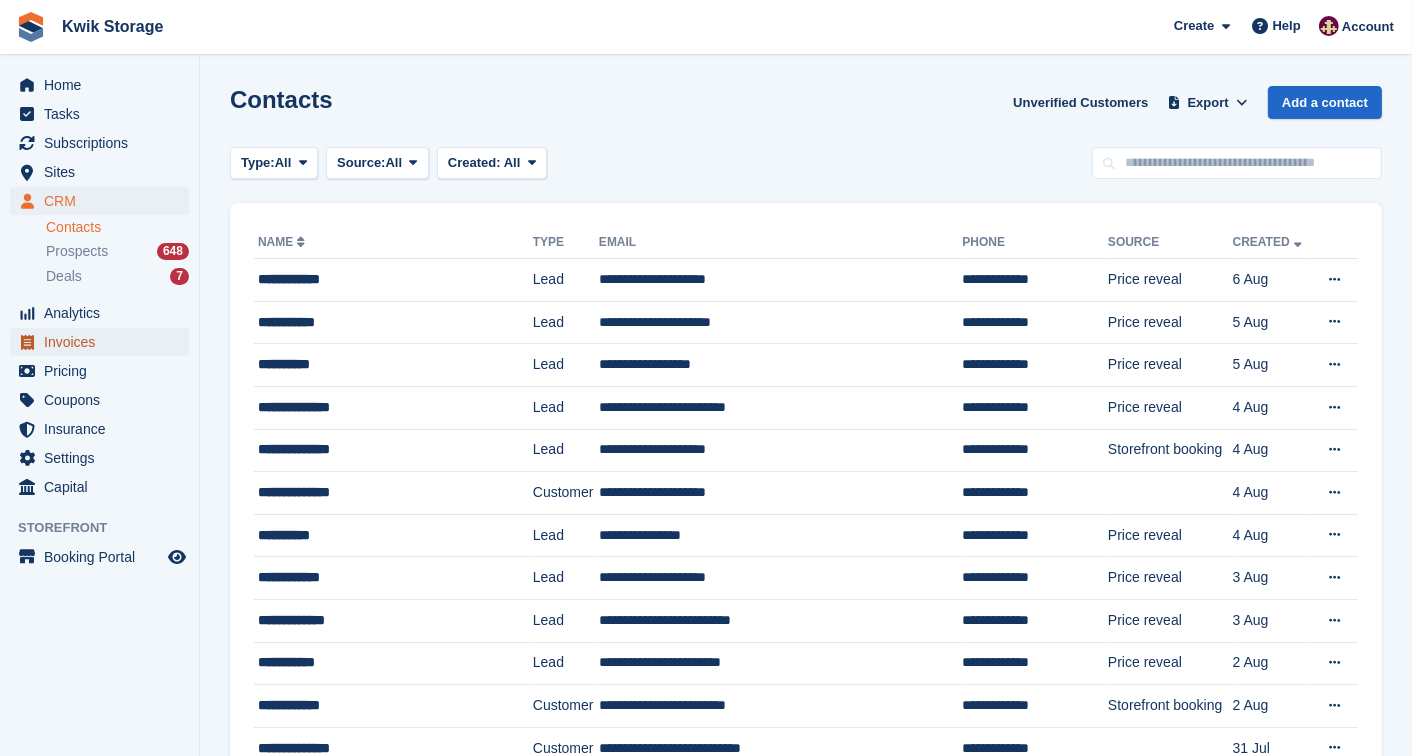 click on "Invoices" at bounding box center (104, 342) 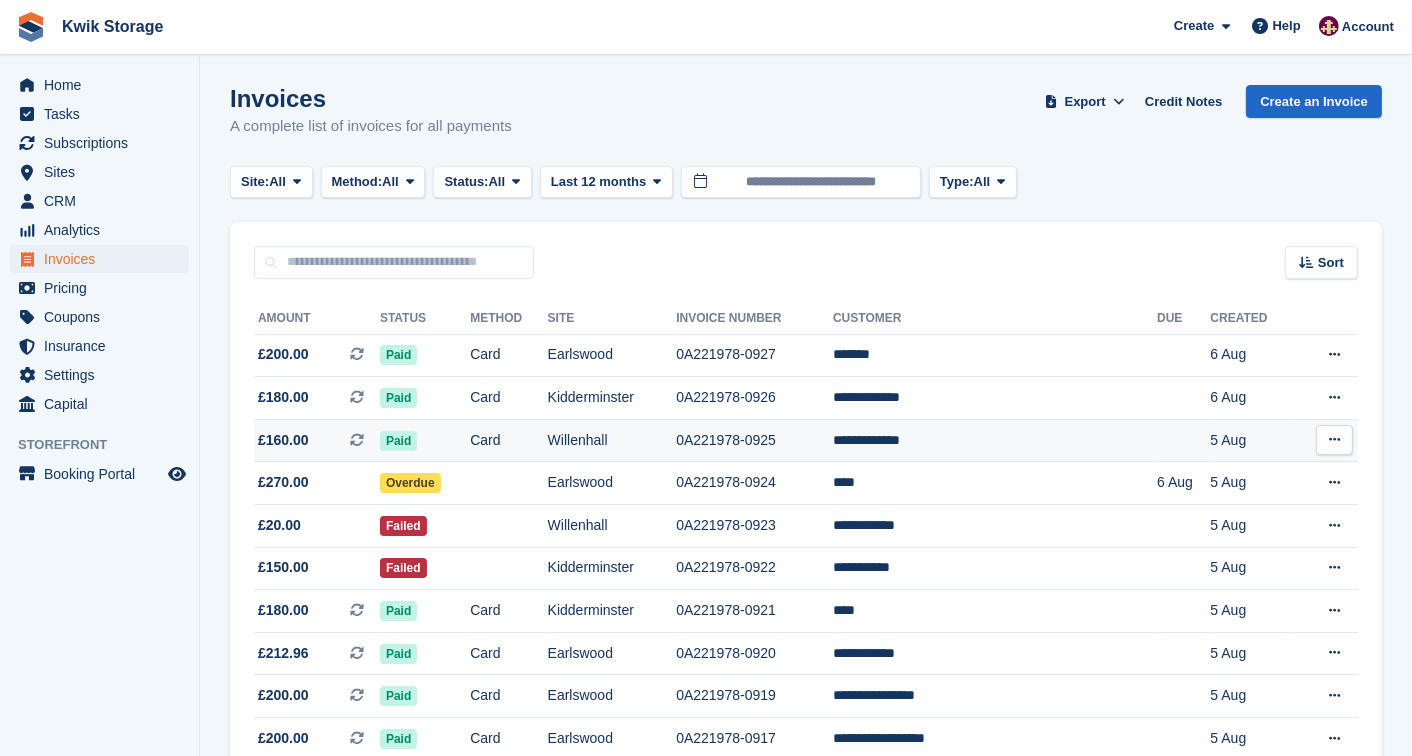 scroll, scrollTop: 0, scrollLeft: 0, axis: both 